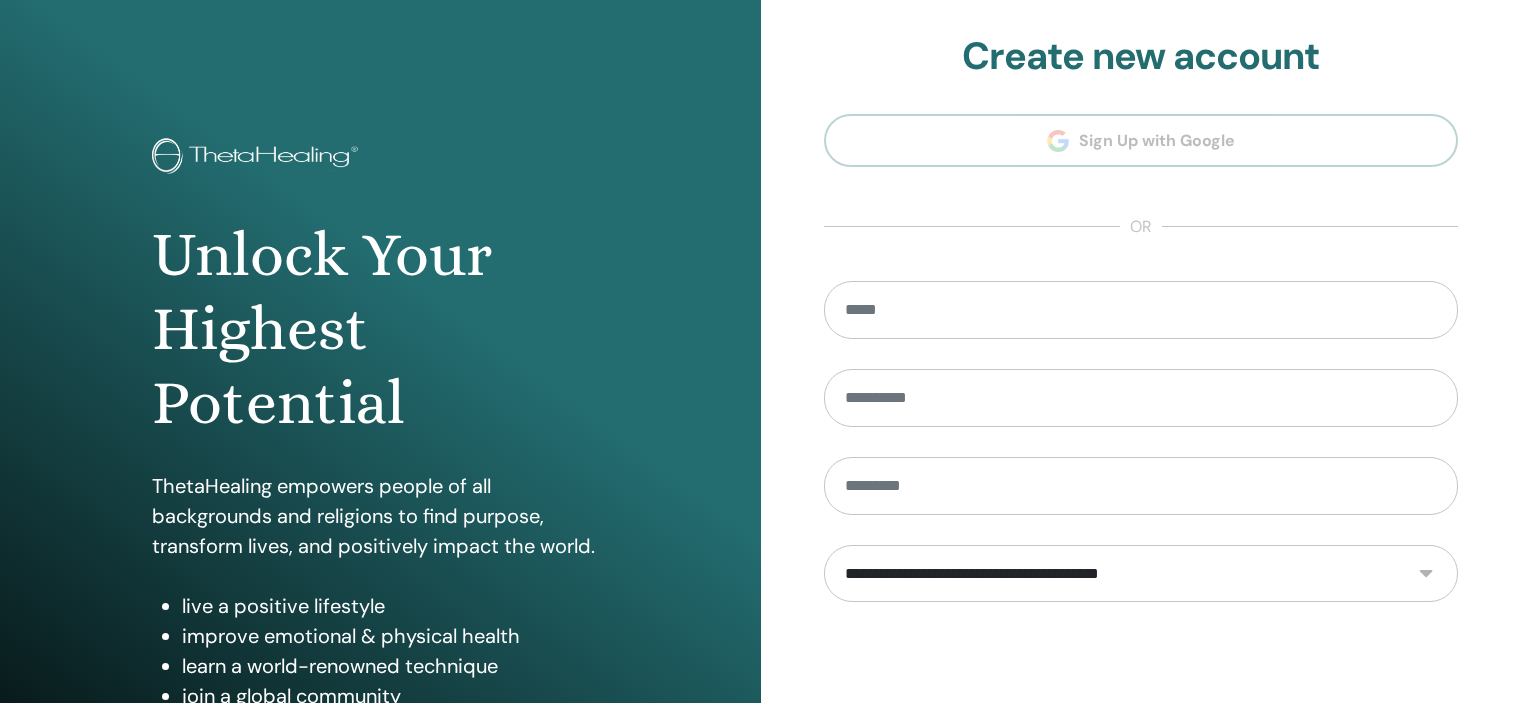 scroll, scrollTop: 0, scrollLeft: 0, axis: both 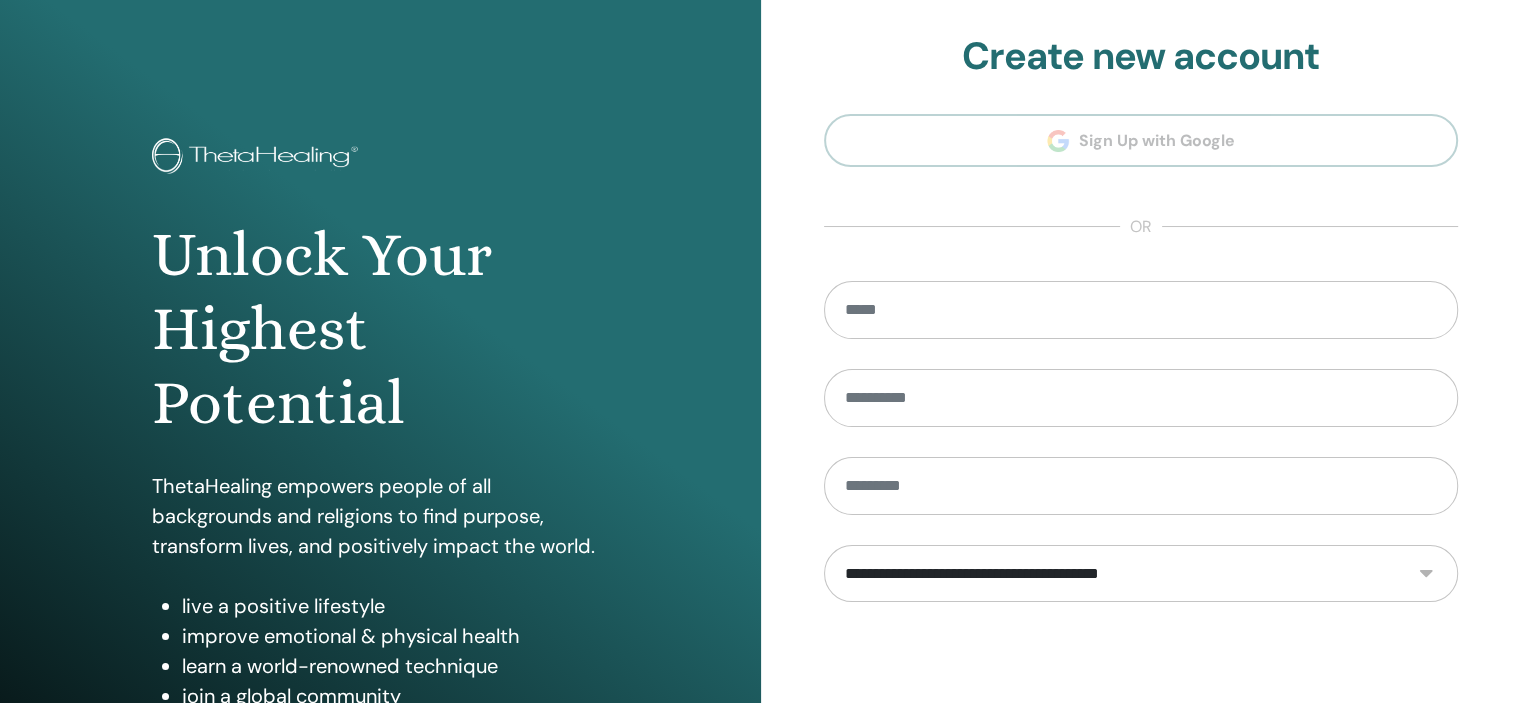 click on "**********" at bounding box center [1141, 452] 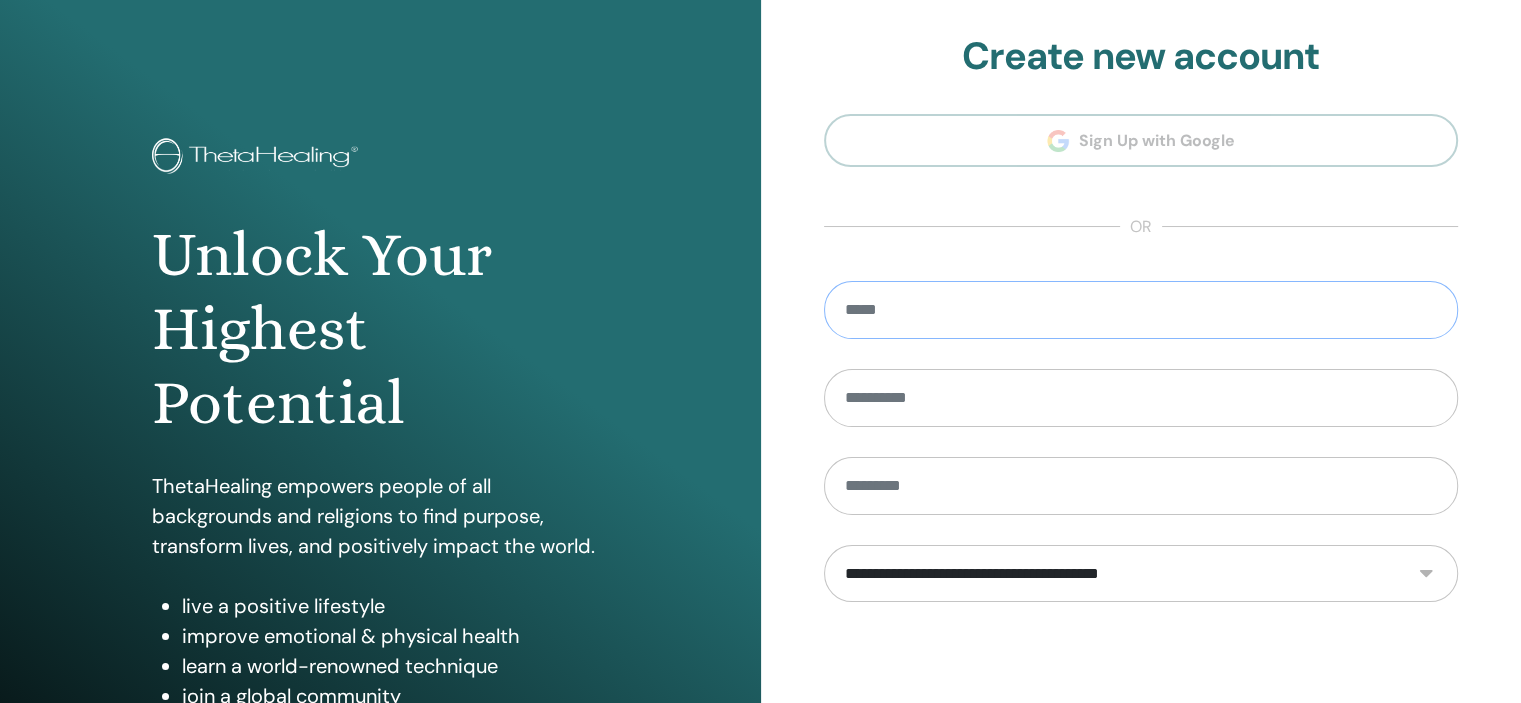 click at bounding box center (1141, 310) 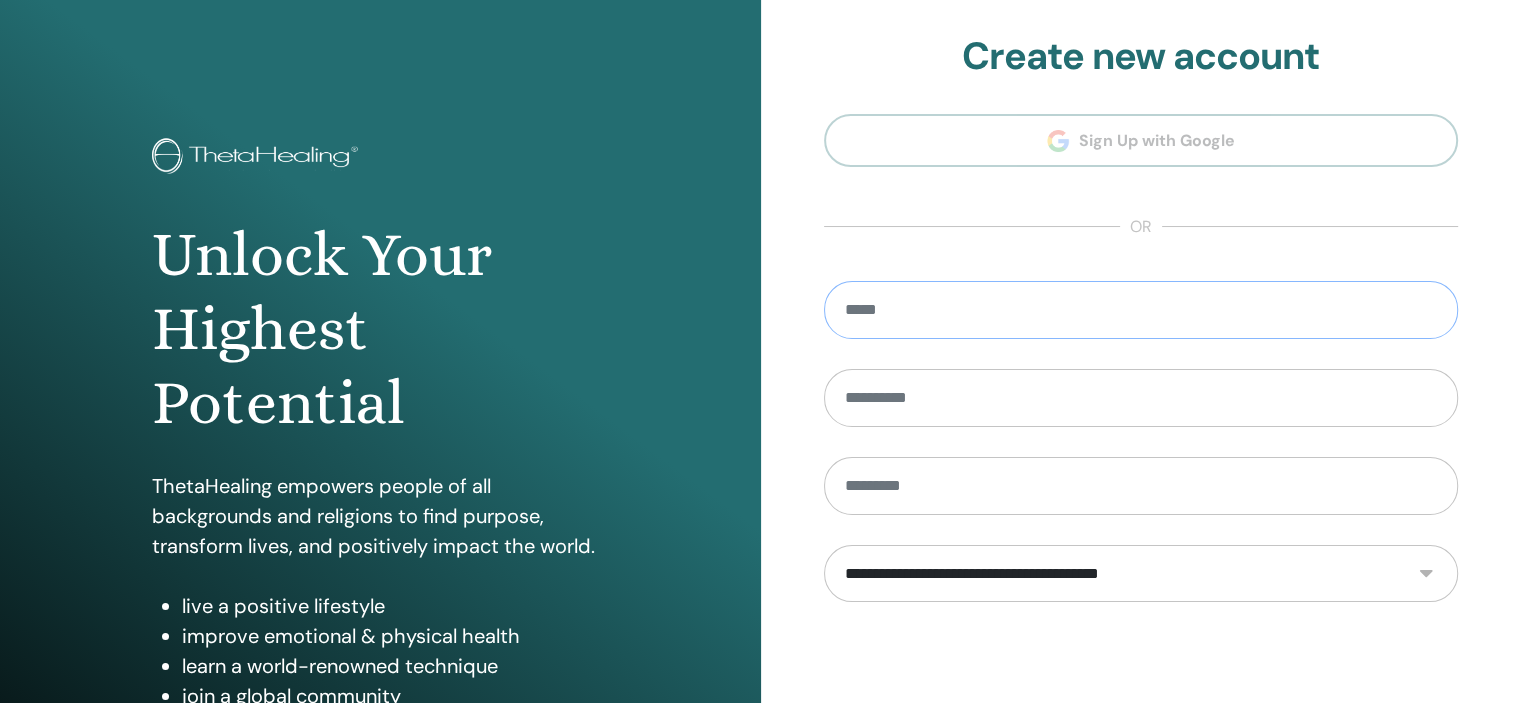 type on "*" 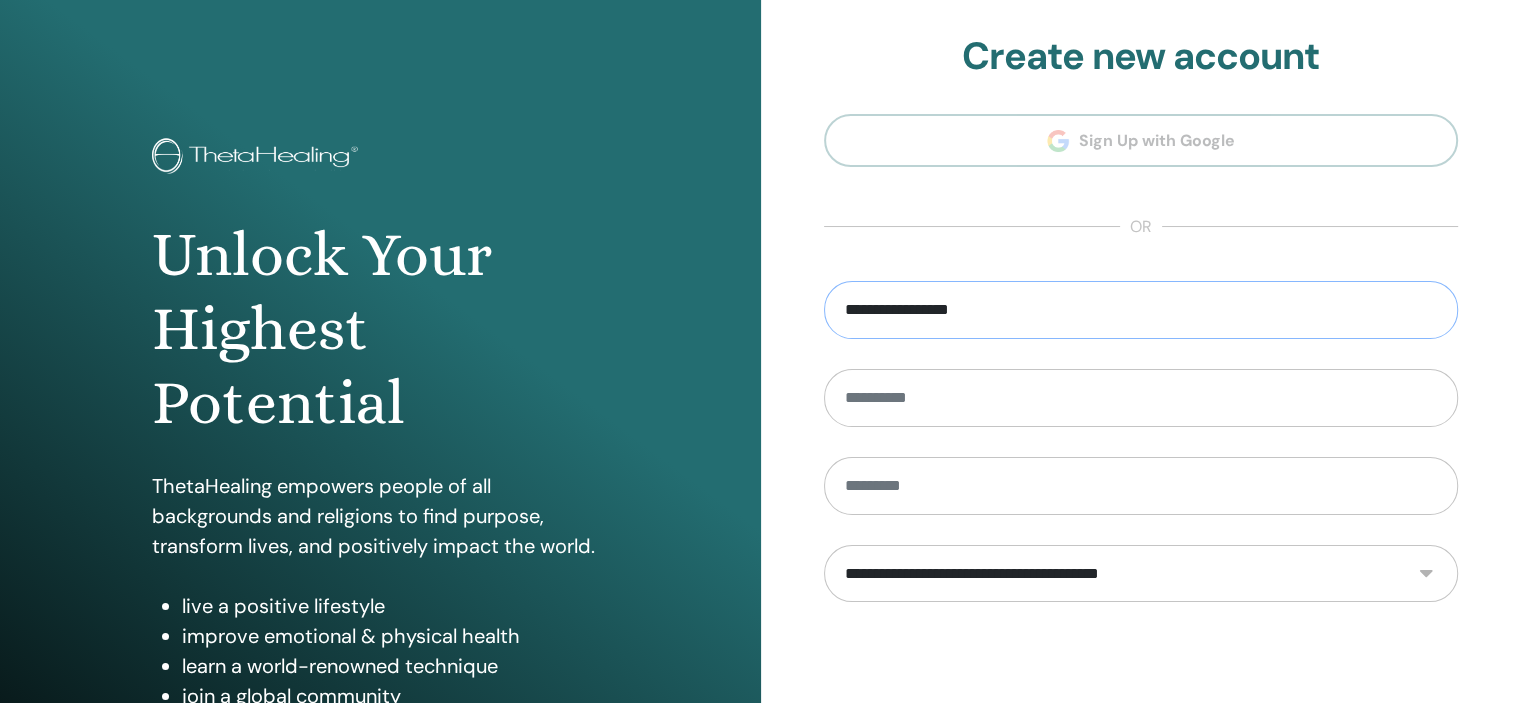 type on "**********" 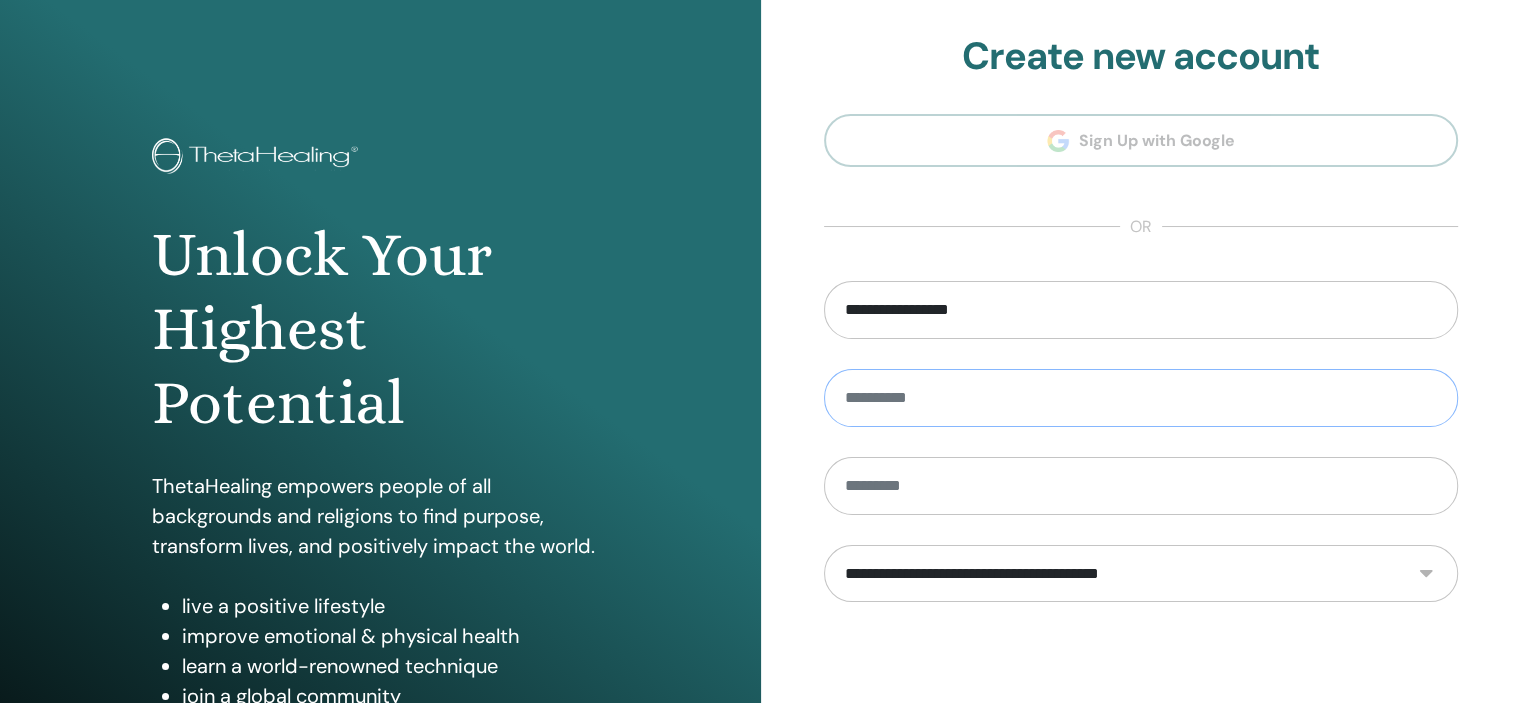 click at bounding box center (1141, 398) 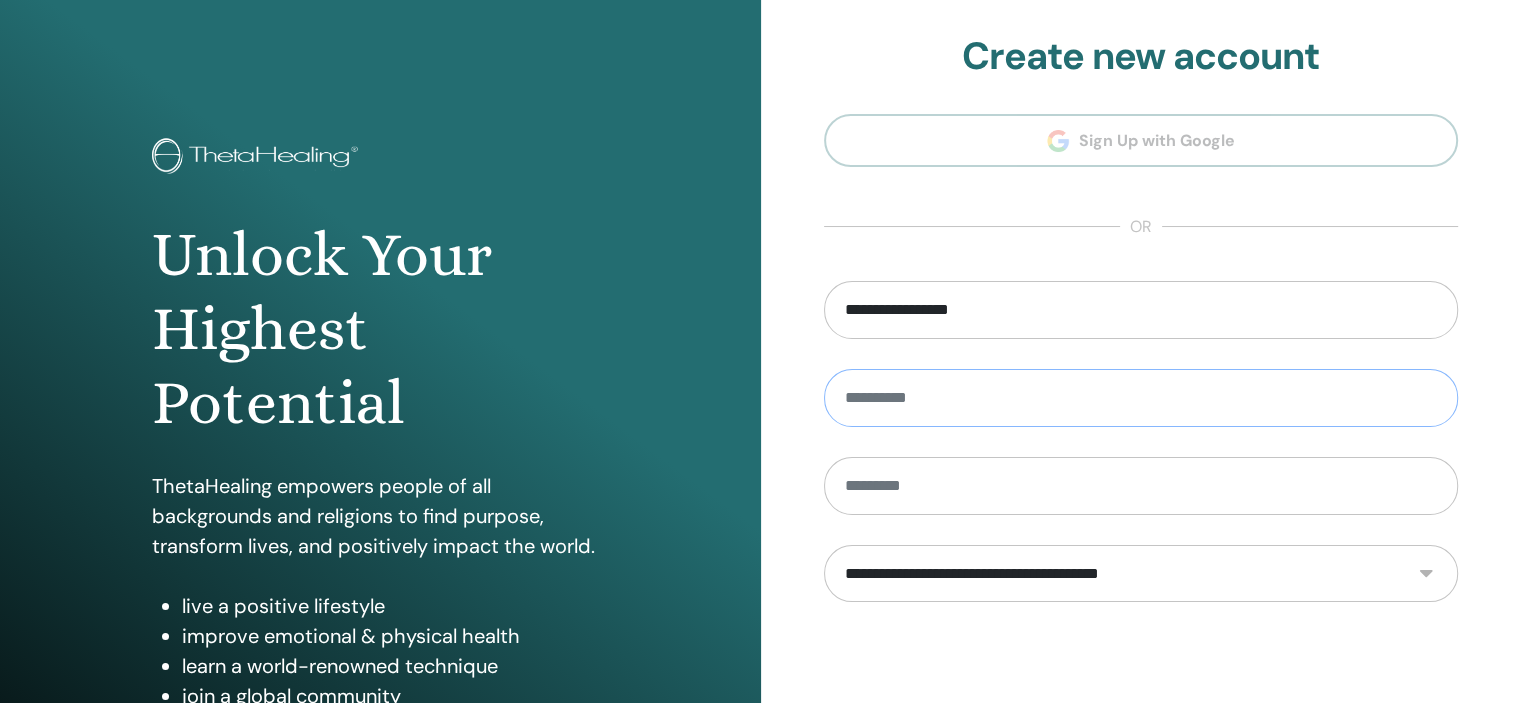 type on "******" 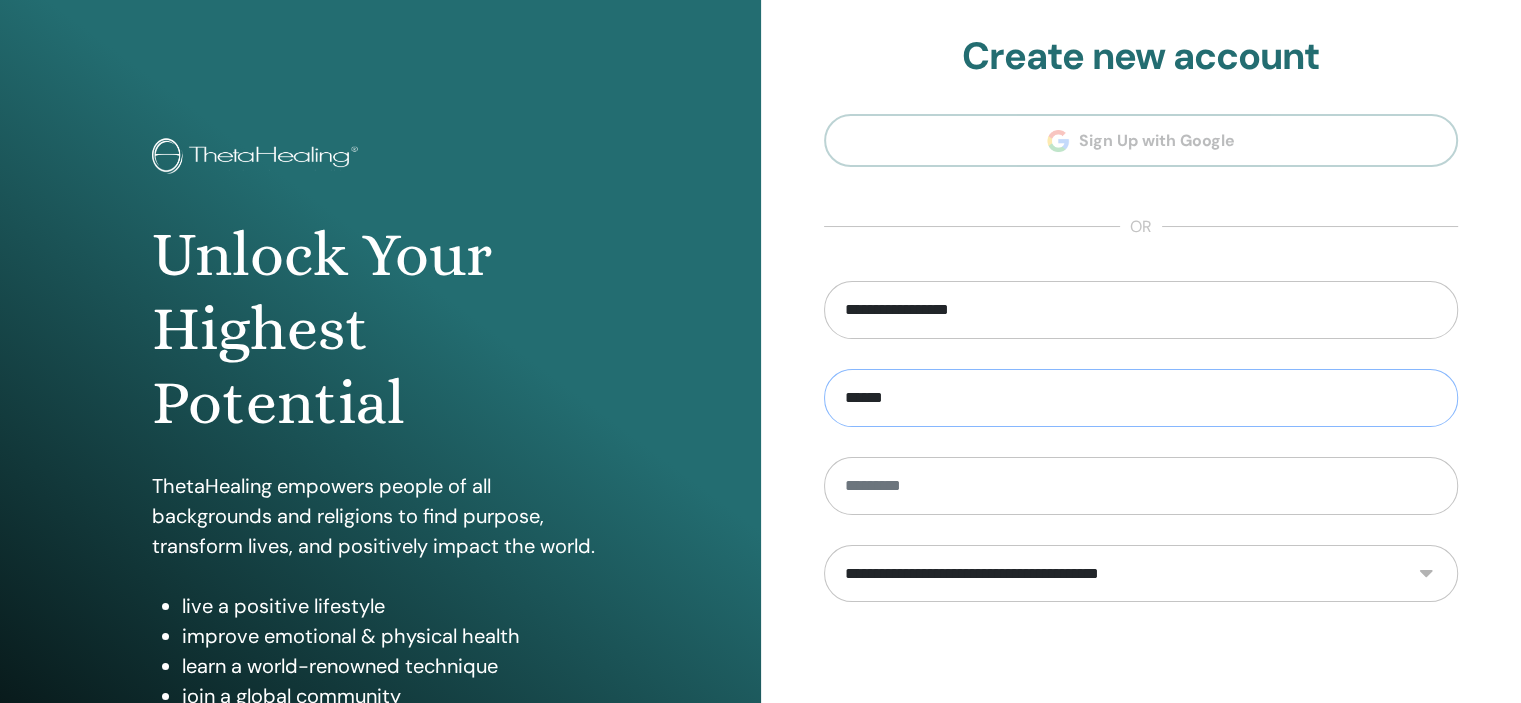type on "******" 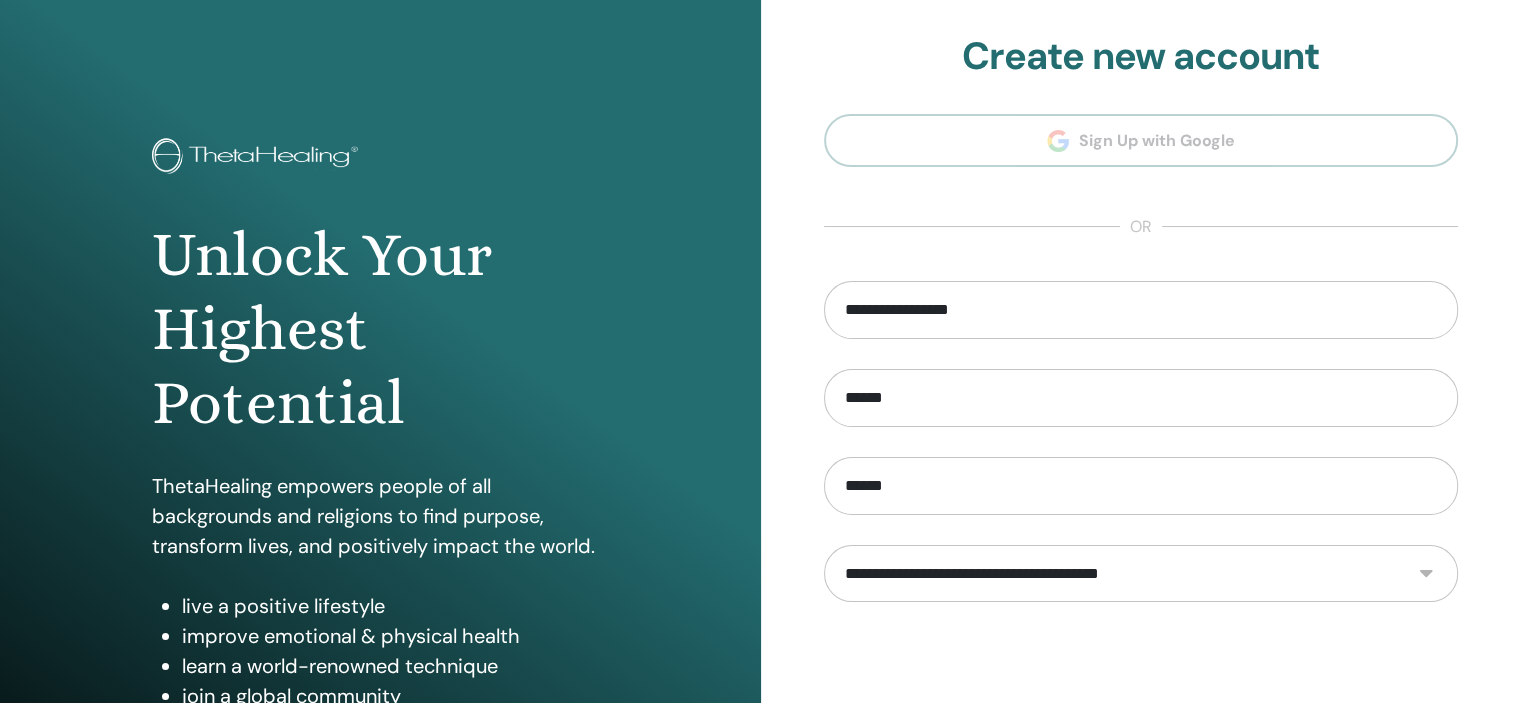 click on "**********" at bounding box center (1141, 574) 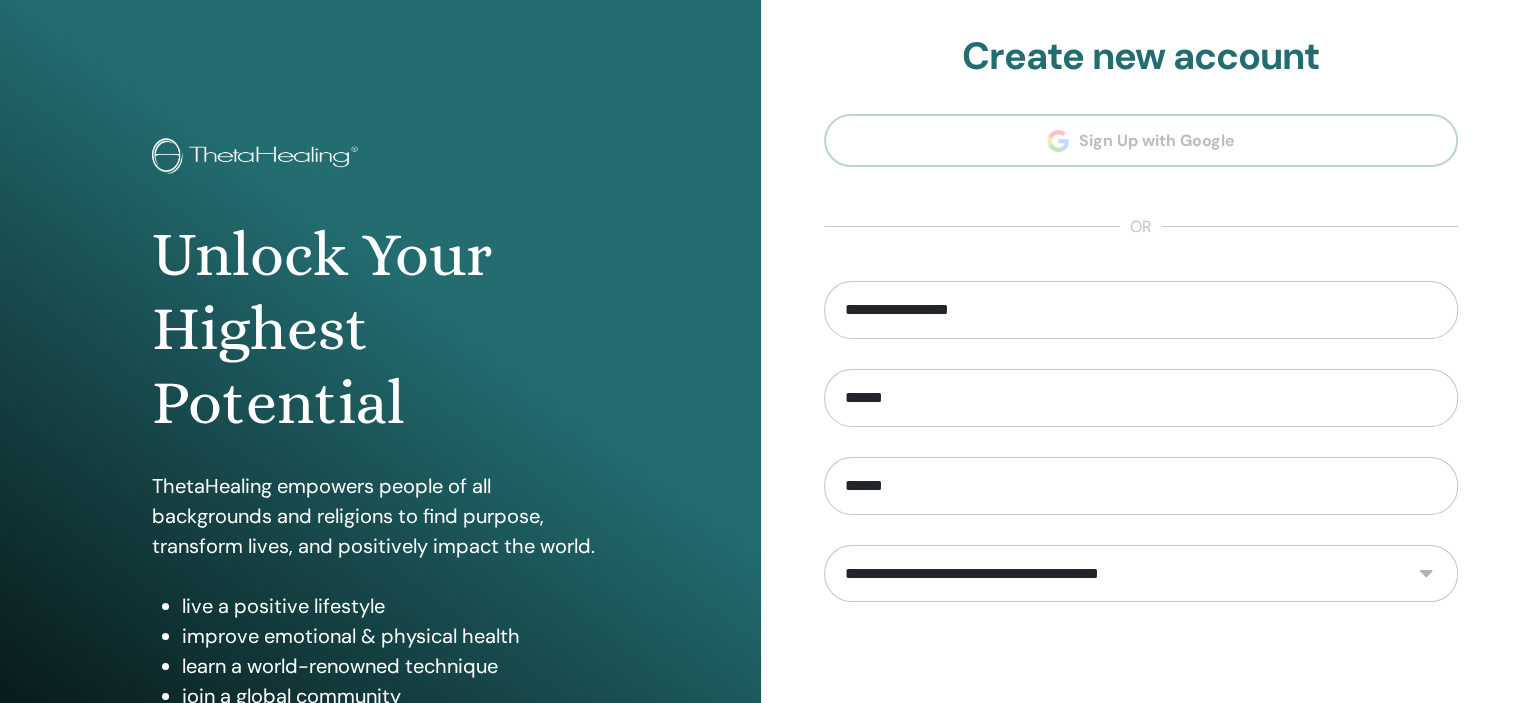 select on "***" 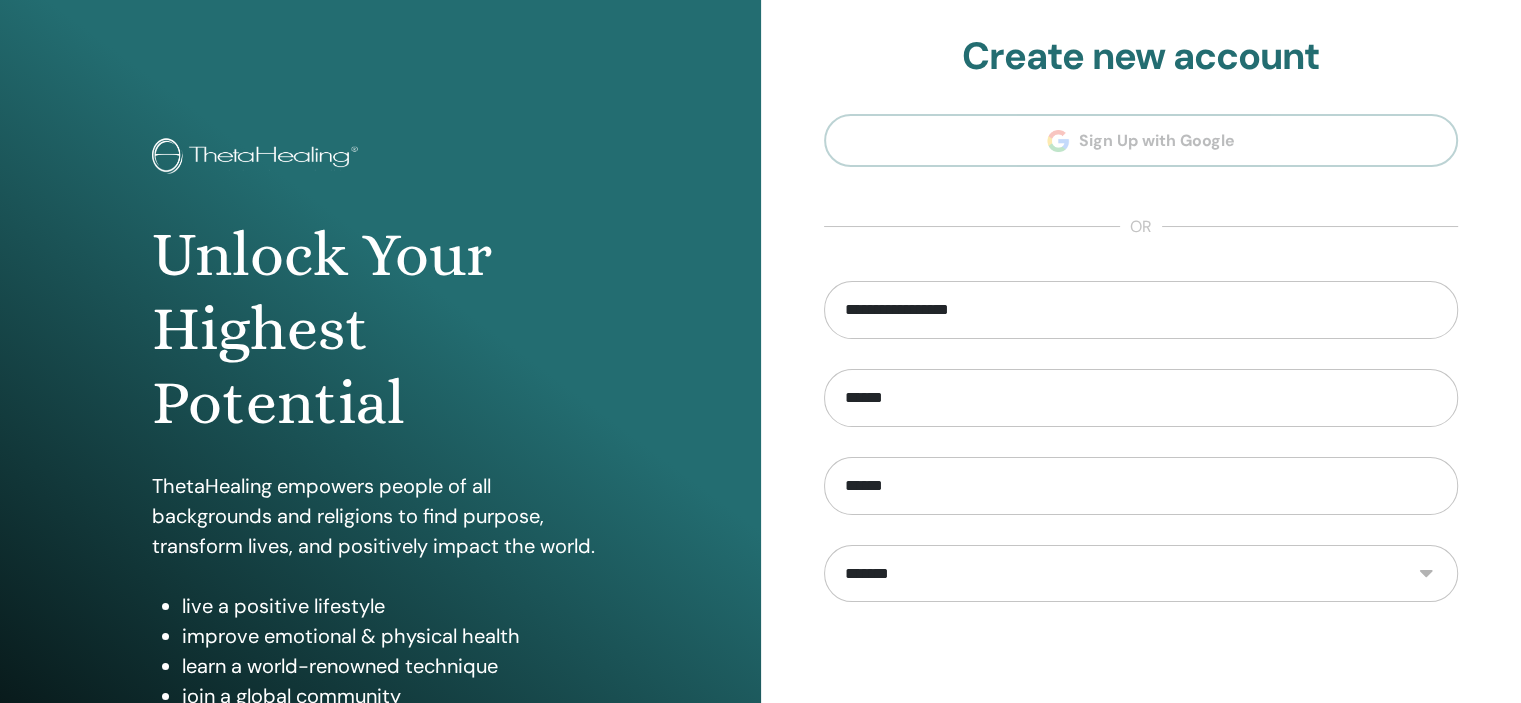 click on "**********" at bounding box center (1141, 574) 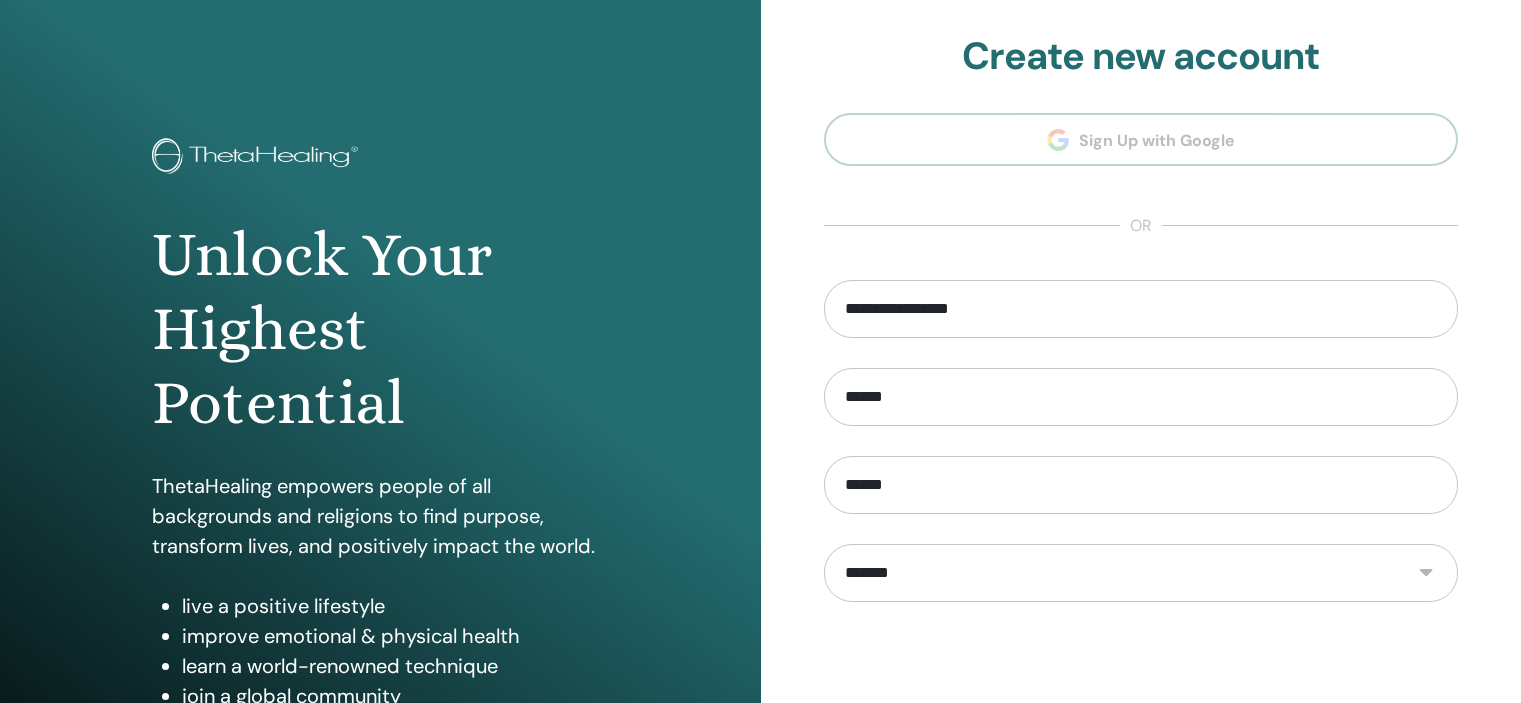 scroll, scrollTop: 0, scrollLeft: 0, axis: both 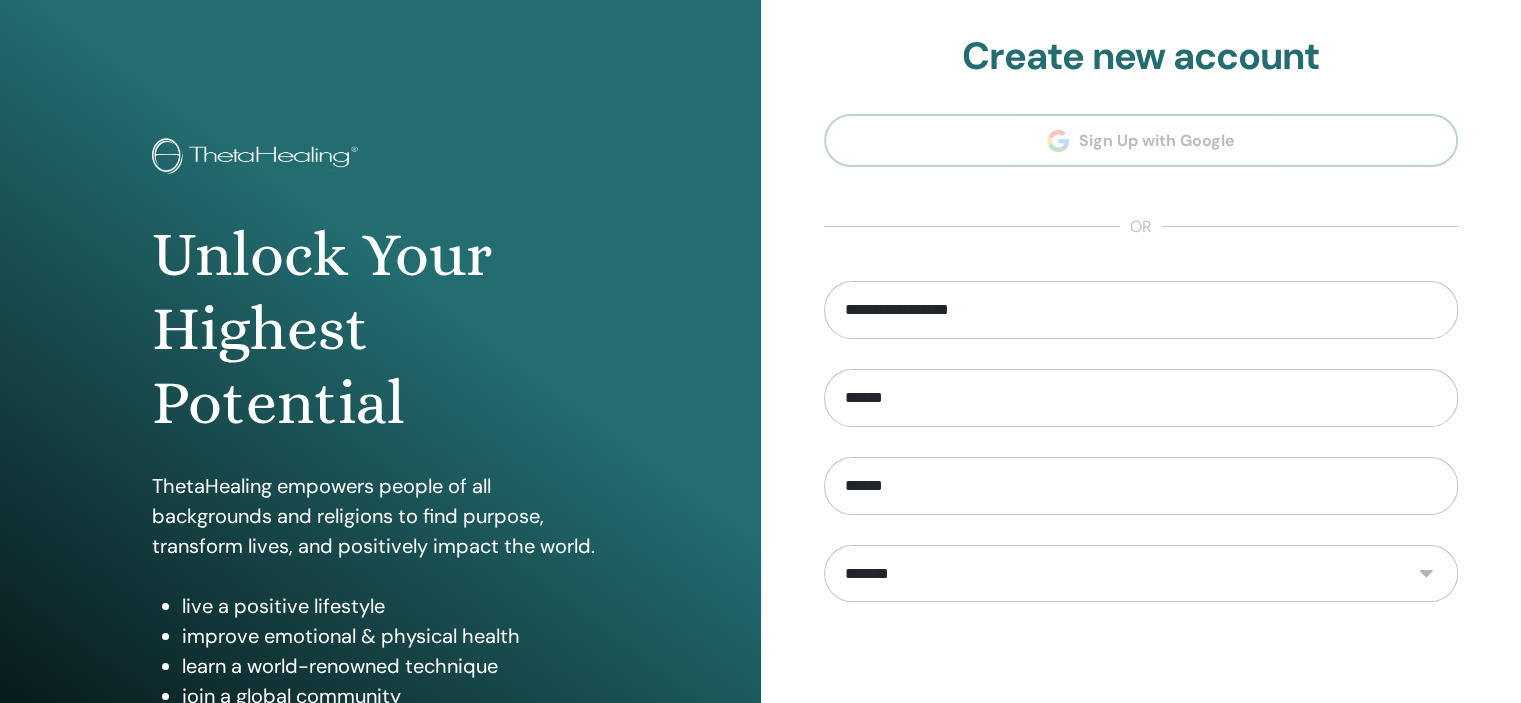 click on "**********" at bounding box center (1141, 452) 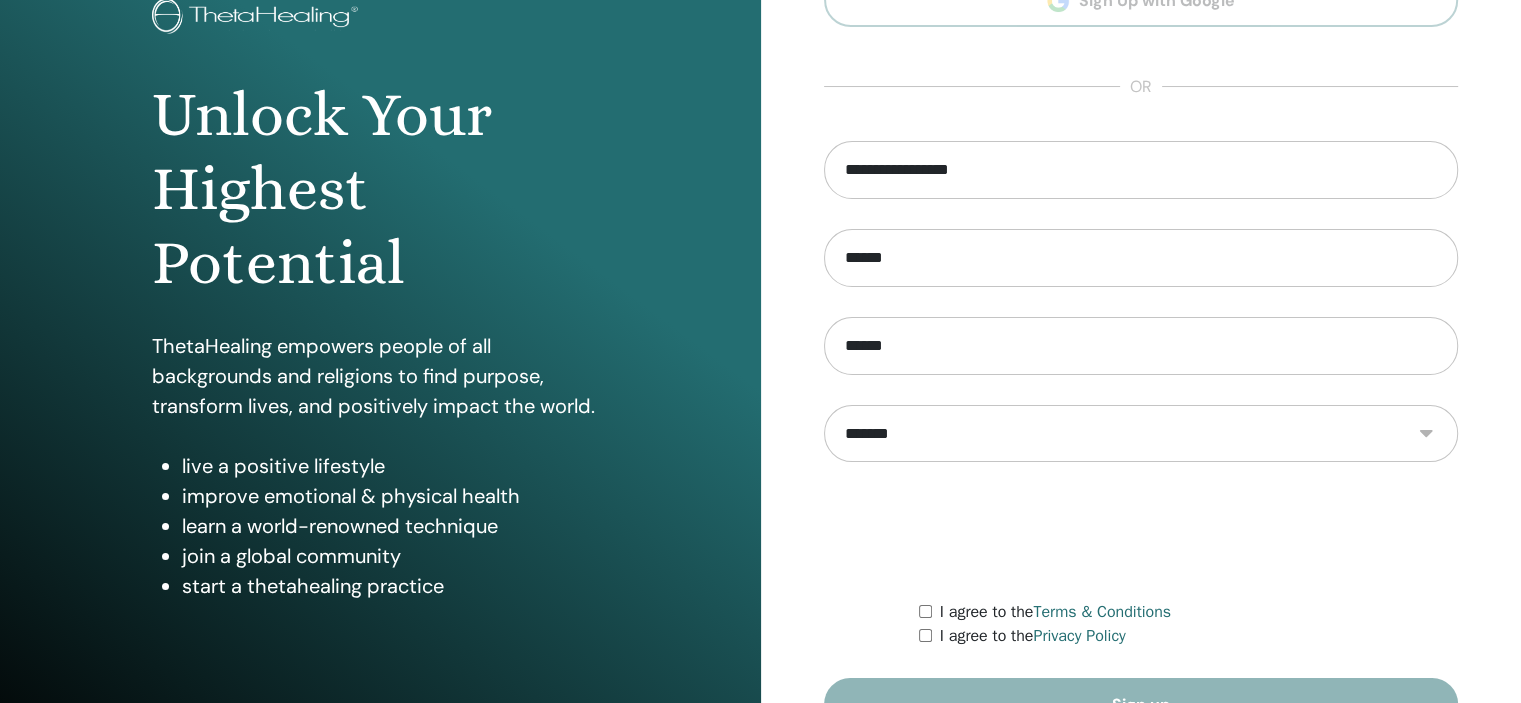 scroll, scrollTop: 200, scrollLeft: 0, axis: vertical 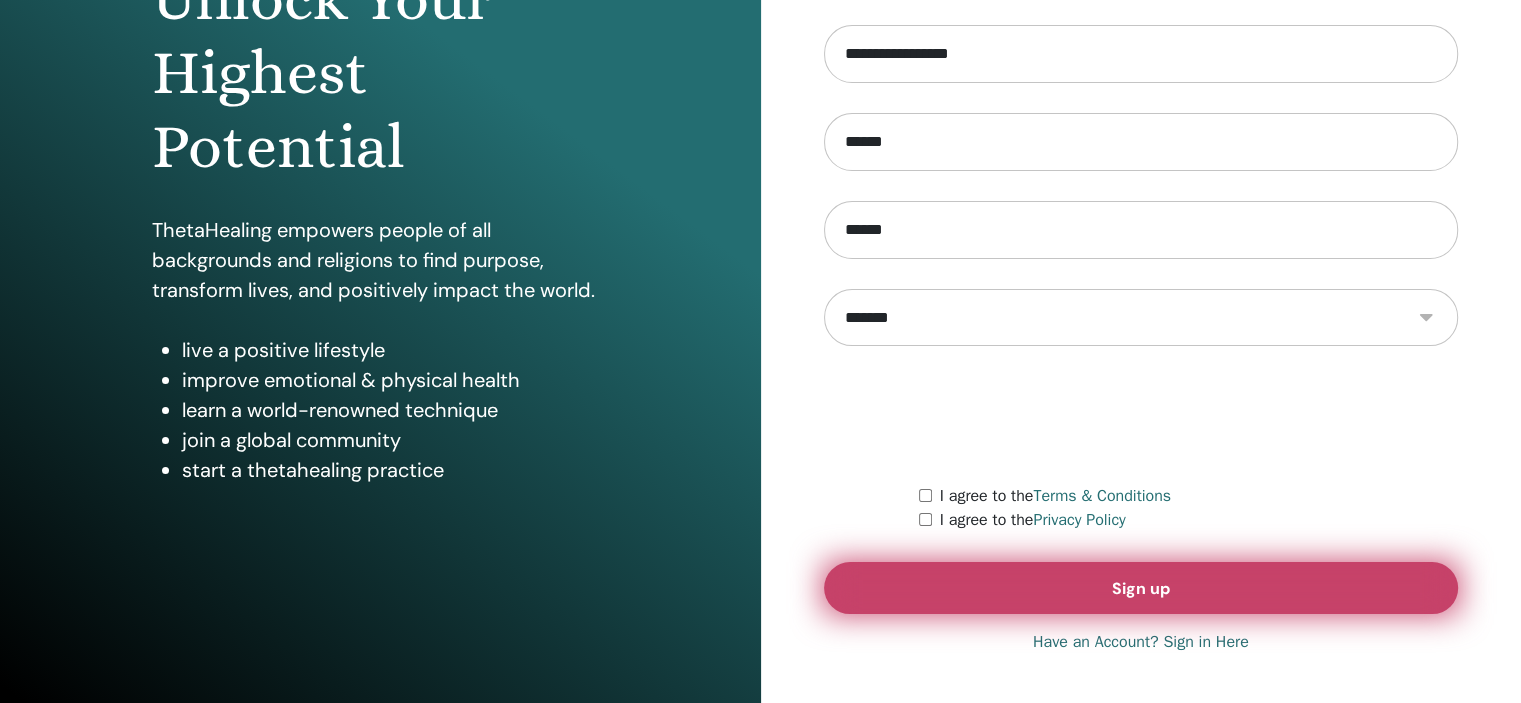 click on "Sign up" at bounding box center [1141, 588] 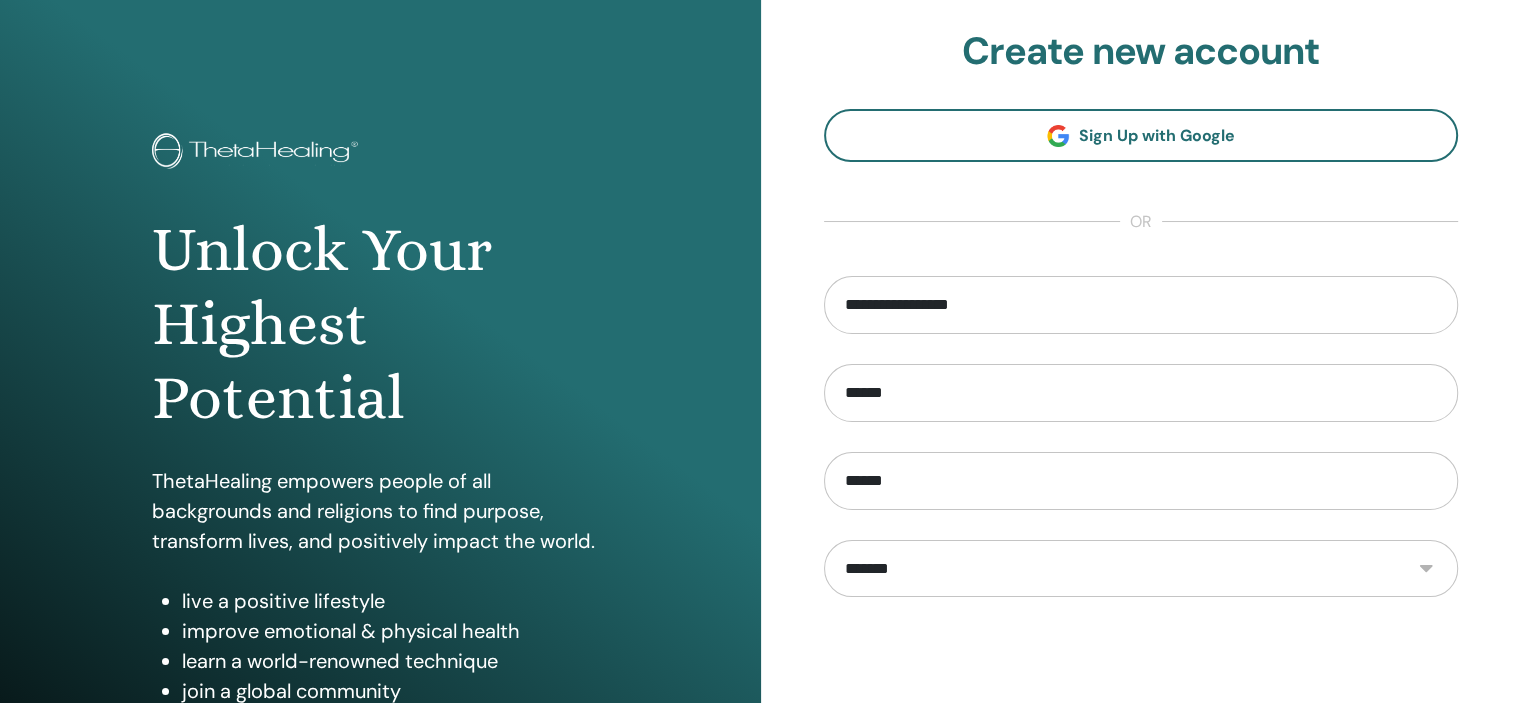 scroll, scrollTop: 0, scrollLeft: 0, axis: both 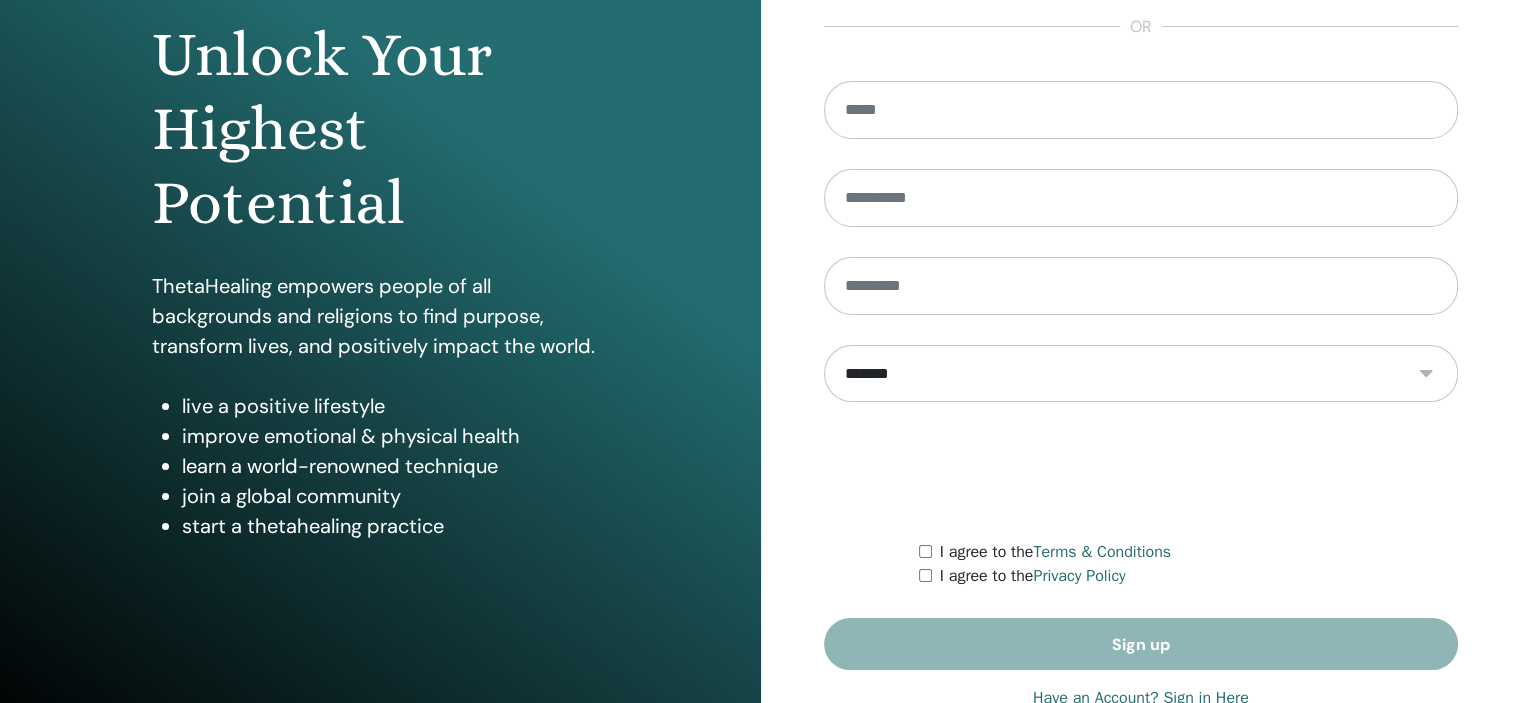 click on "I agree to the  Terms & Conditions" at bounding box center (1188, 552) 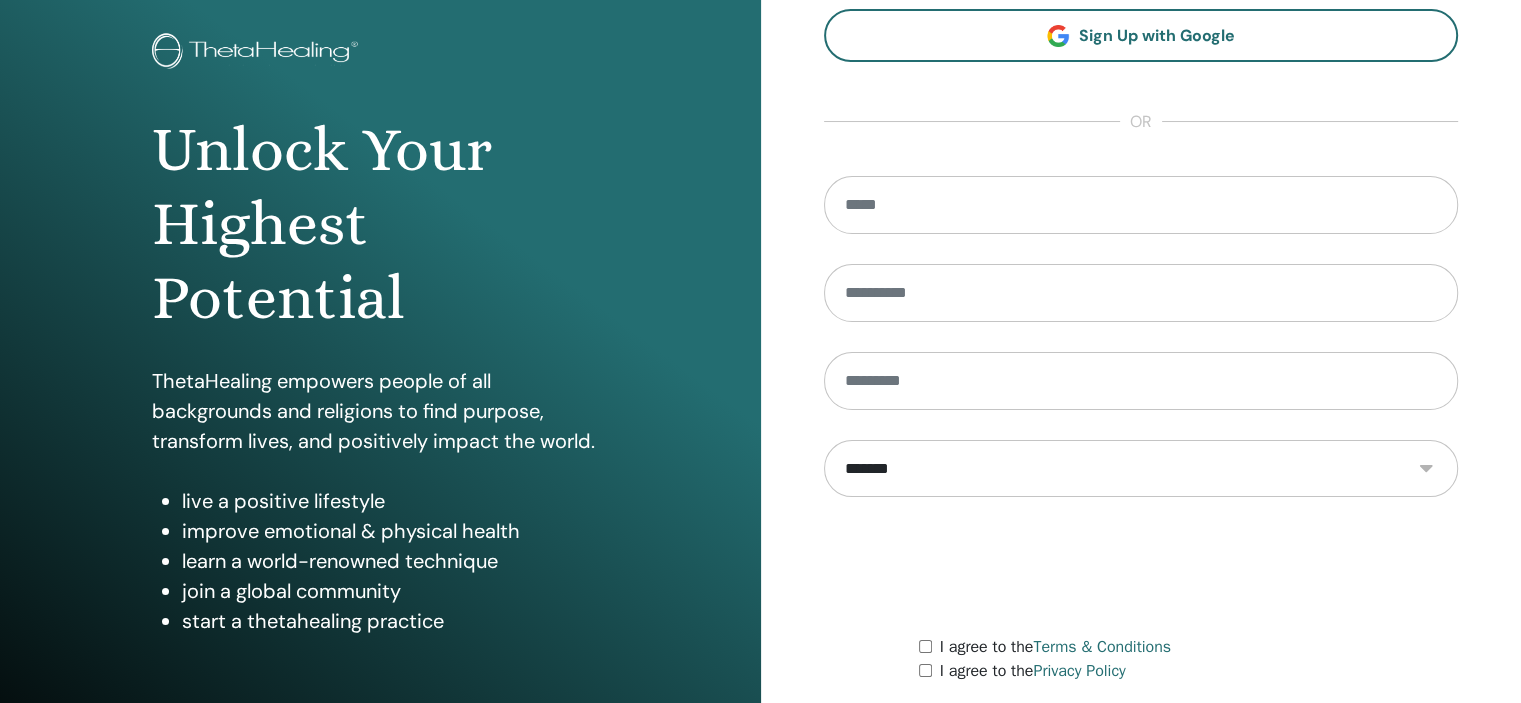 scroll, scrollTop: 0, scrollLeft: 0, axis: both 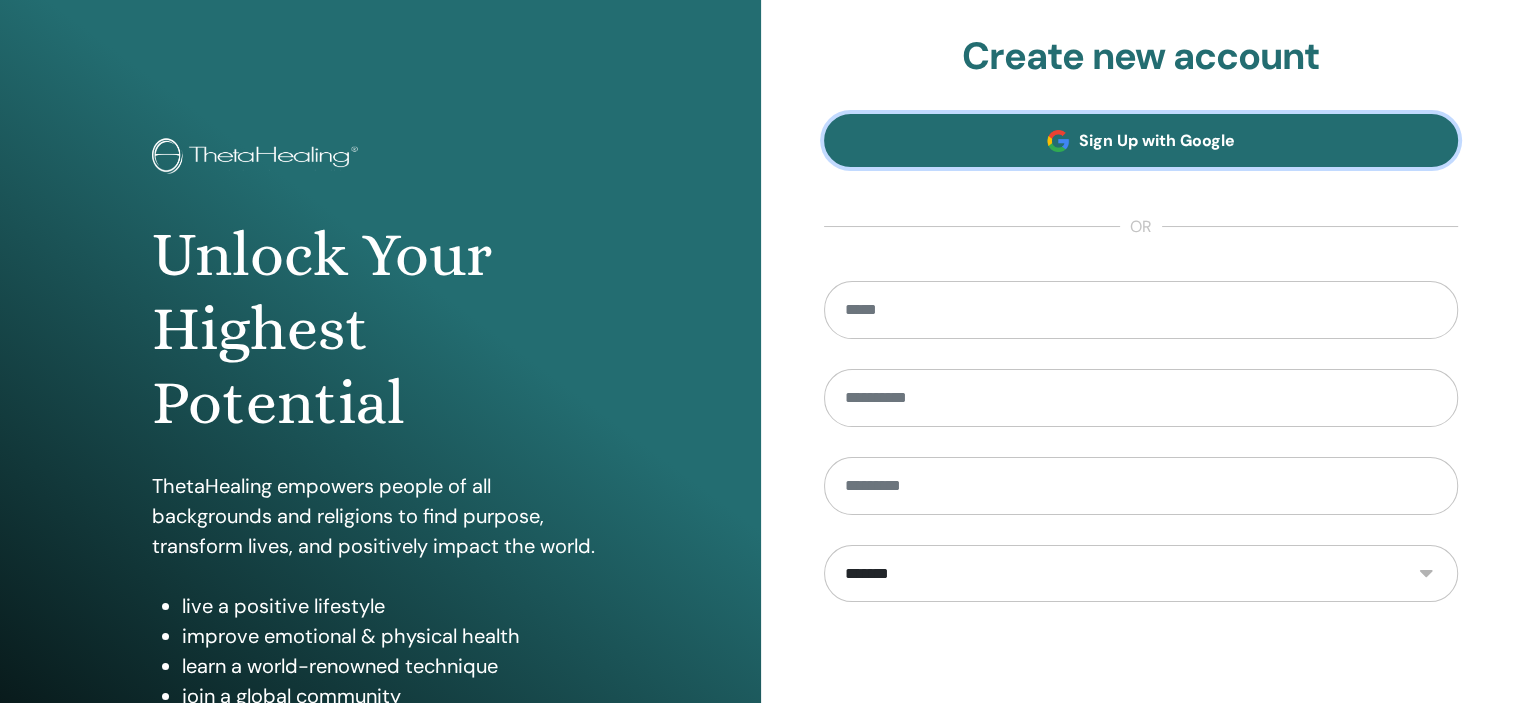 click on "Sign Up with Google" at bounding box center (1157, 140) 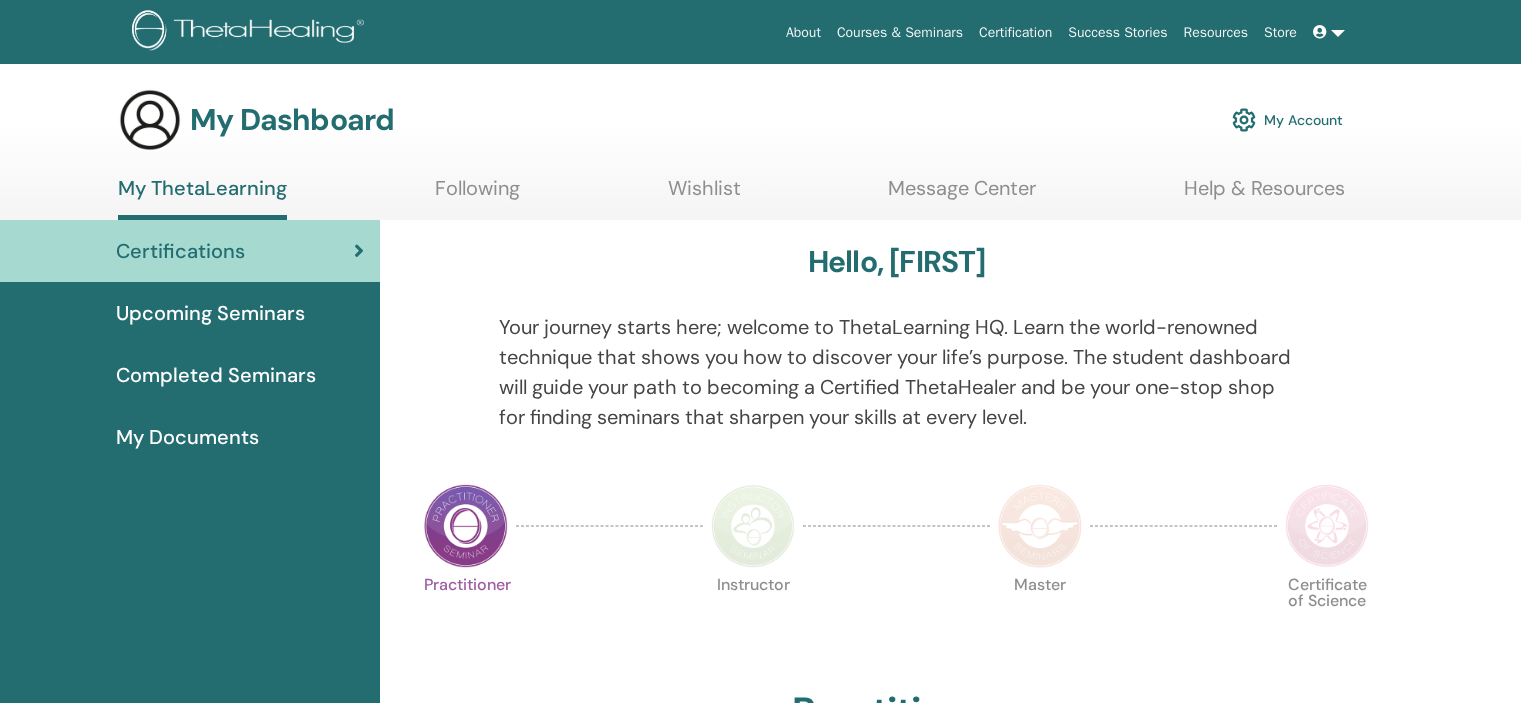 scroll, scrollTop: 0, scrollLeft: 0, axis: both 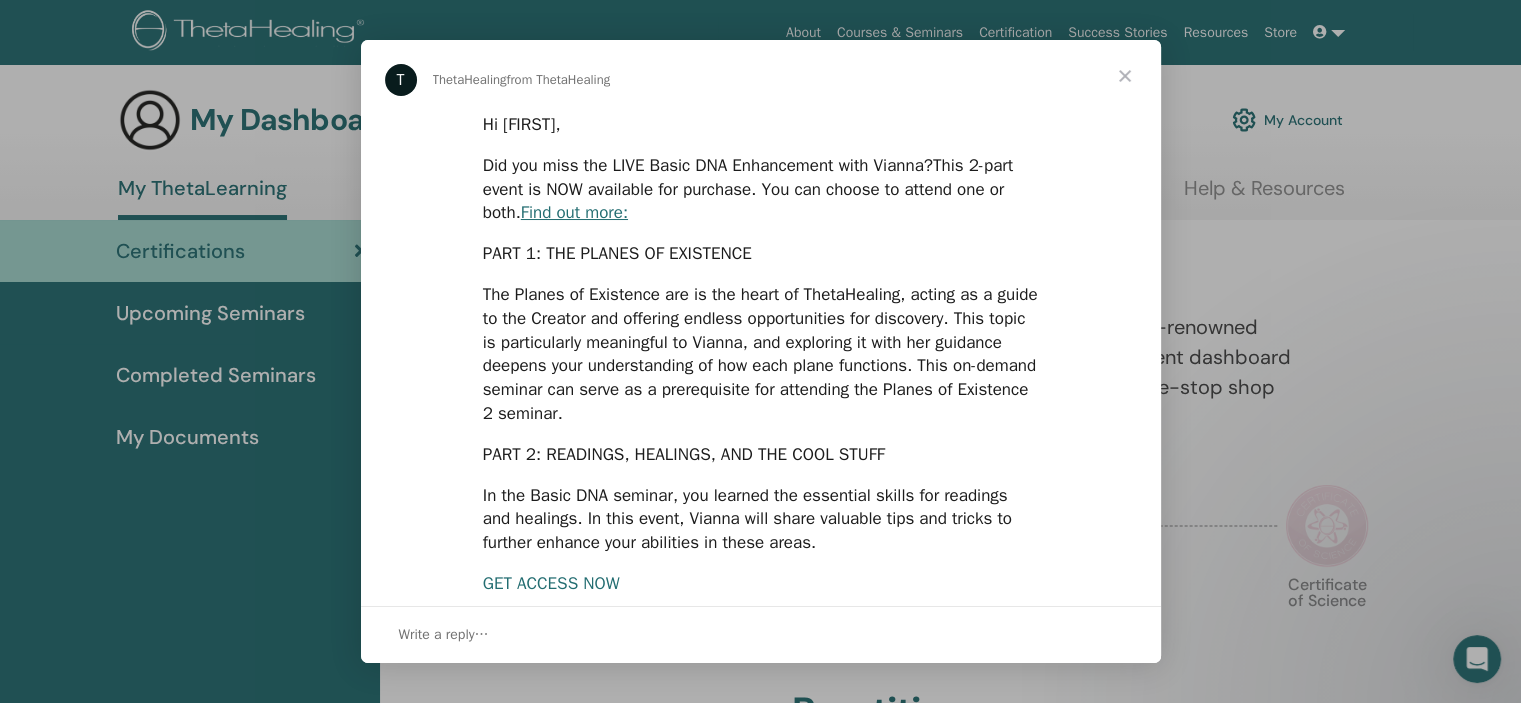 click at bounding box center [1125, 76] 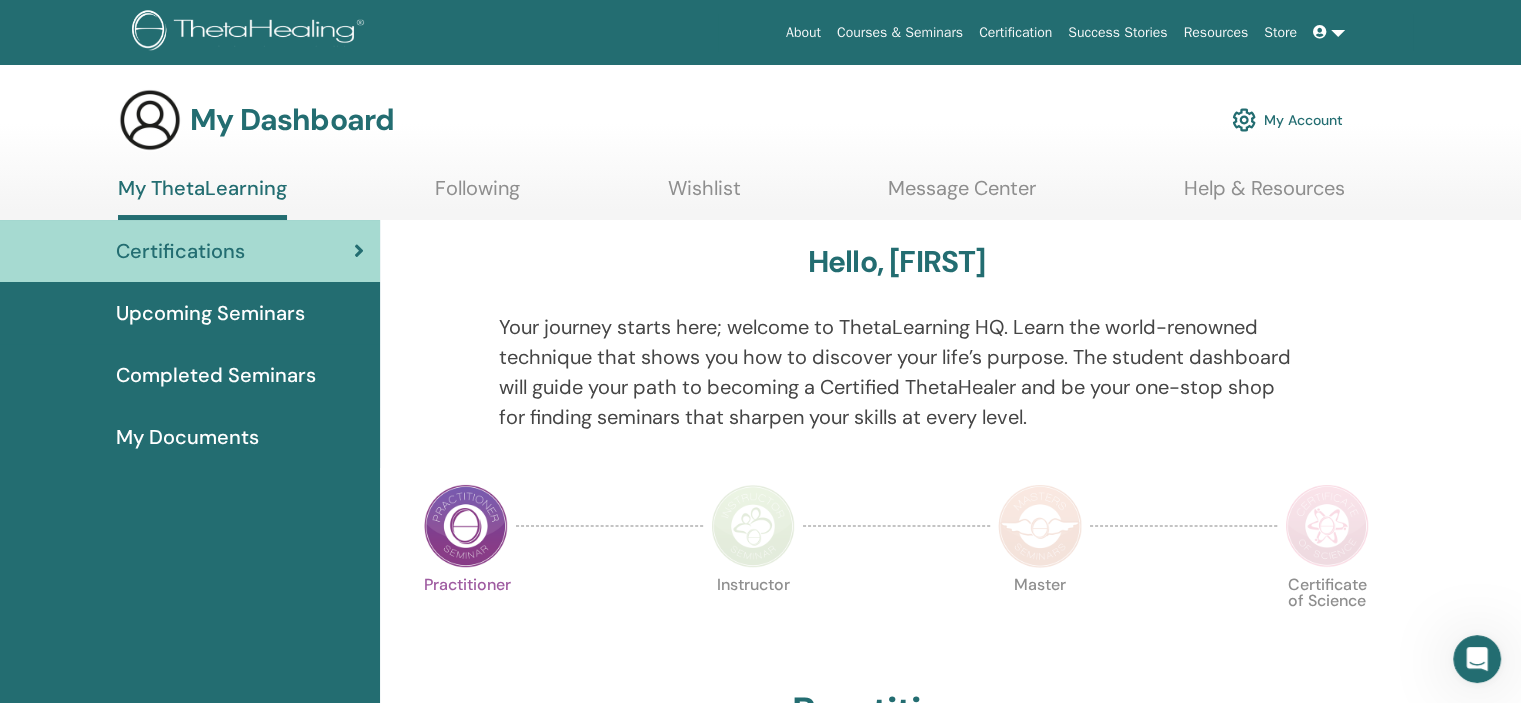 click at bounding box center (1320, 32) 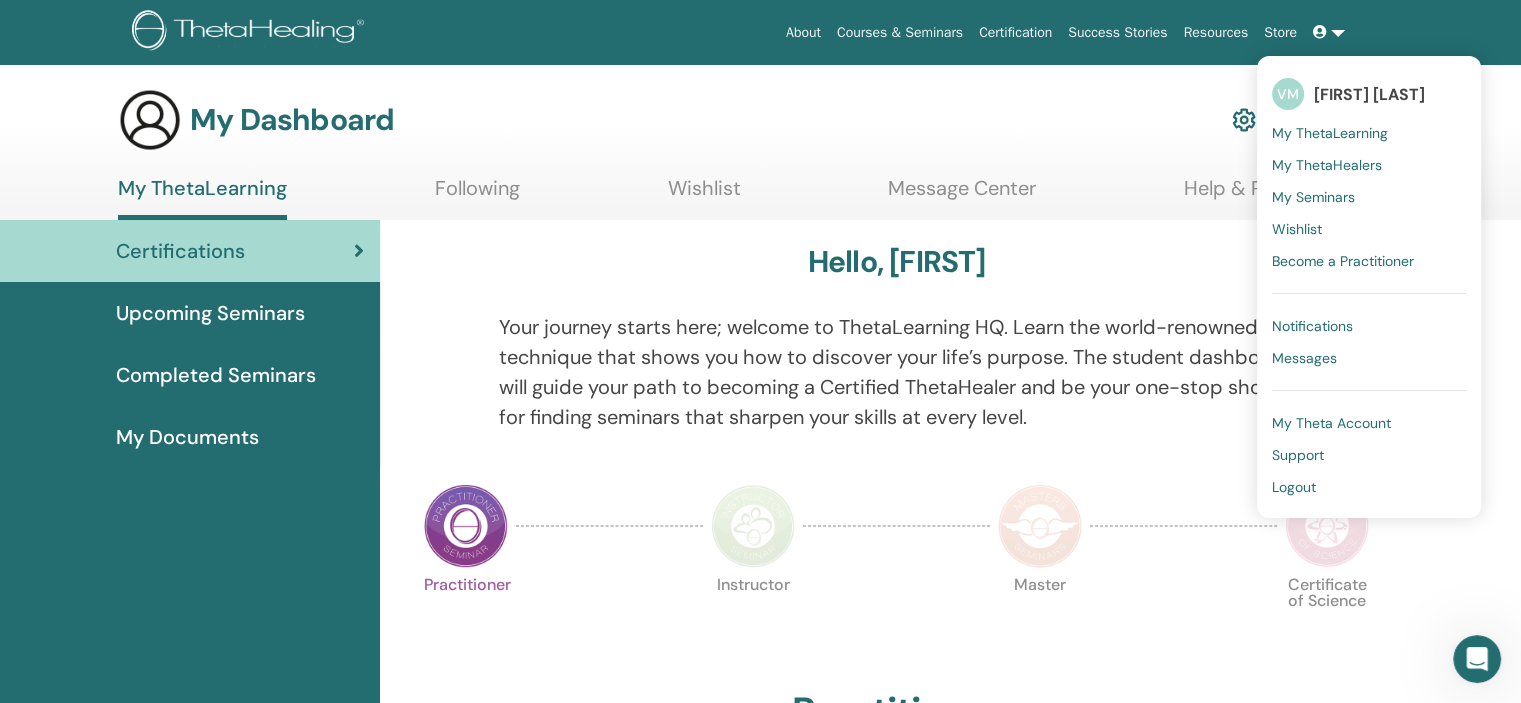 click on "My Theta Account" at bounding box center (1331, 423) 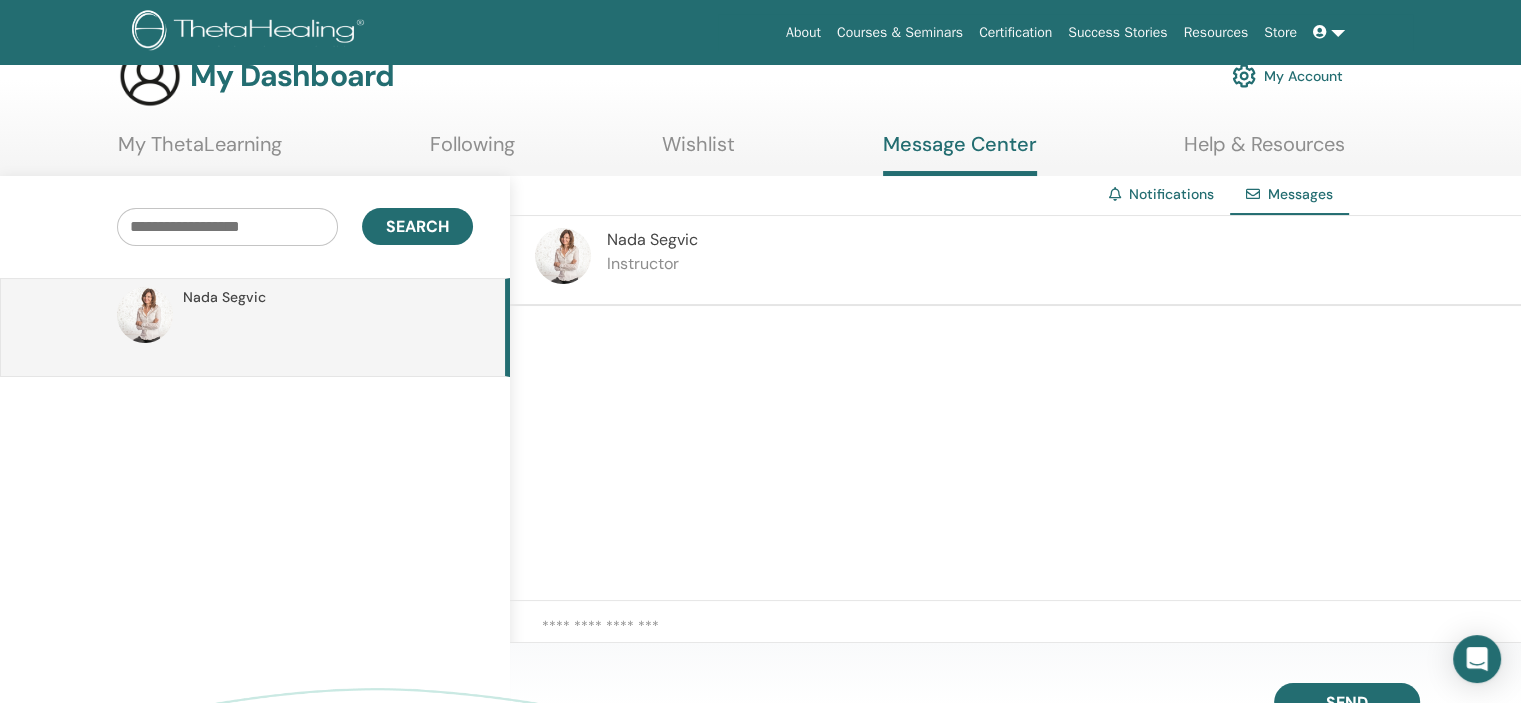 scroll, scrollTop: 0, scrollLeft: 0, axis: both 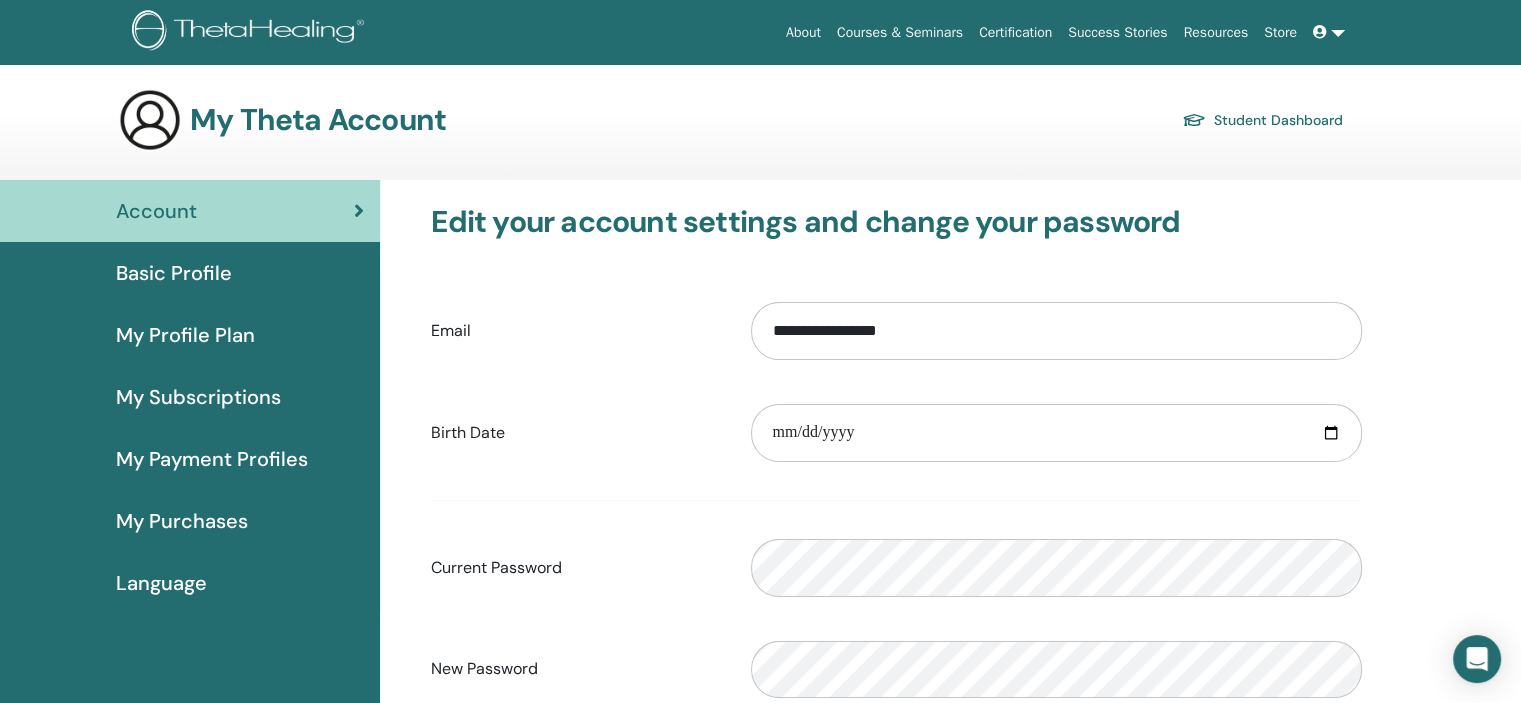 click on "My Purchases" at bounding box center [182, 521] 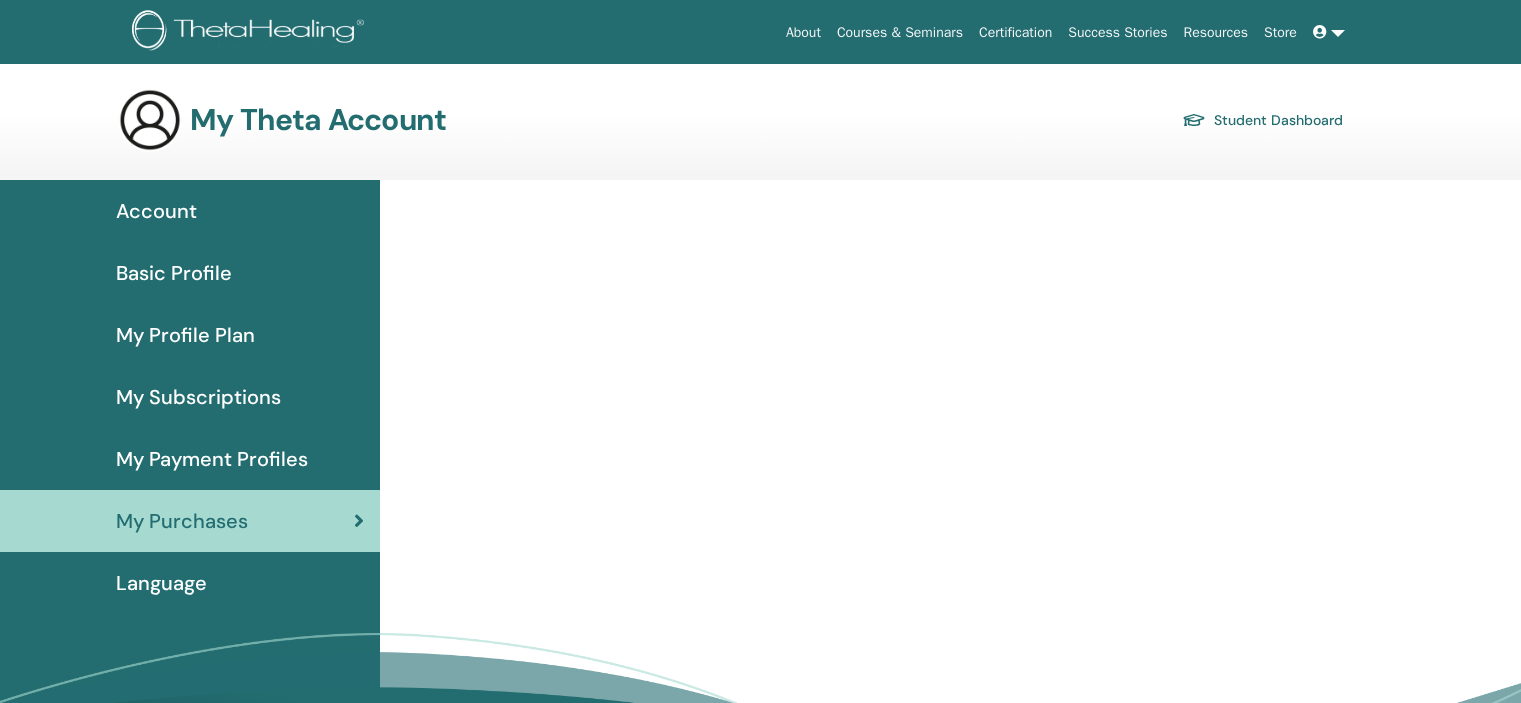scroll, scrollTop: 0, scrollLeft: 0, axis: both 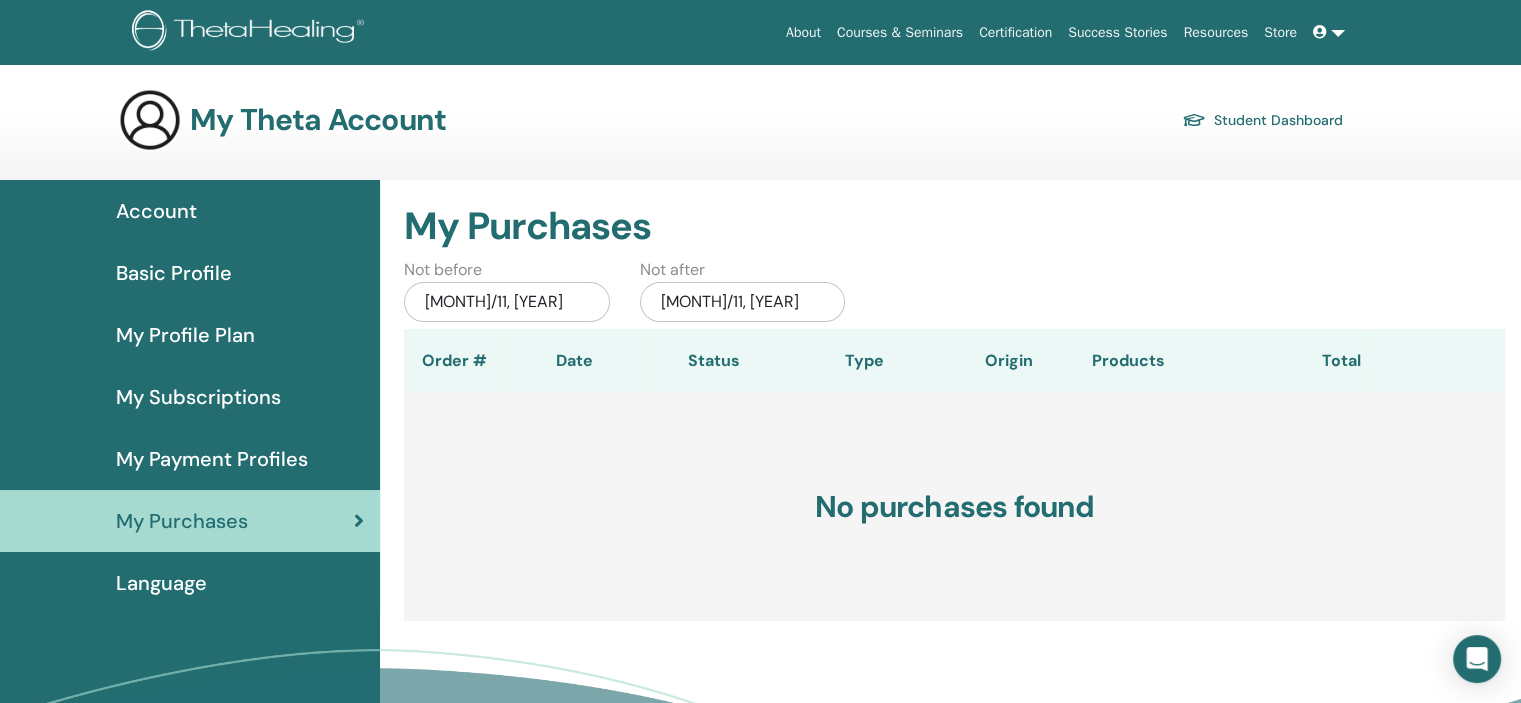 click on "Language" at bounding box center [161, 583] 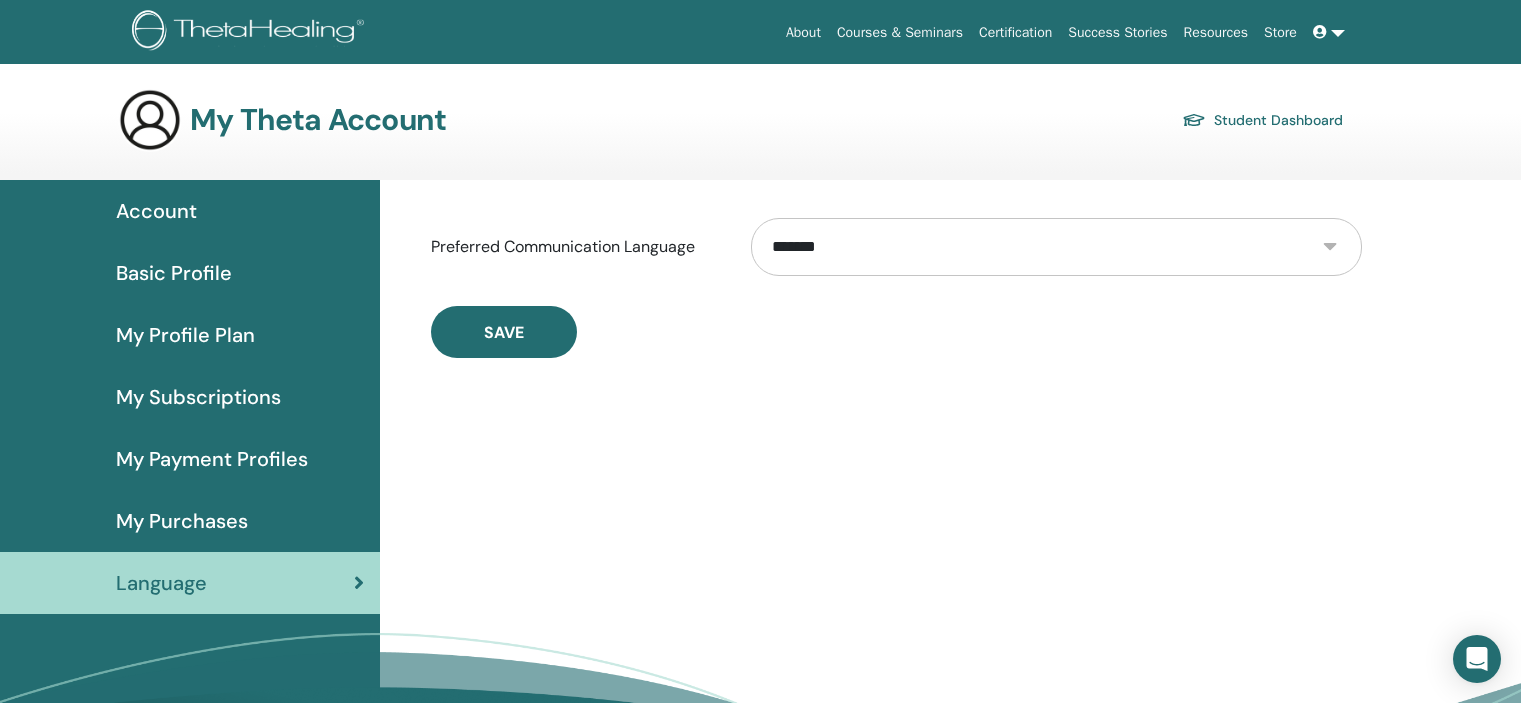scroll, scrollTop: 0, scrollLeft: 0, axis: both 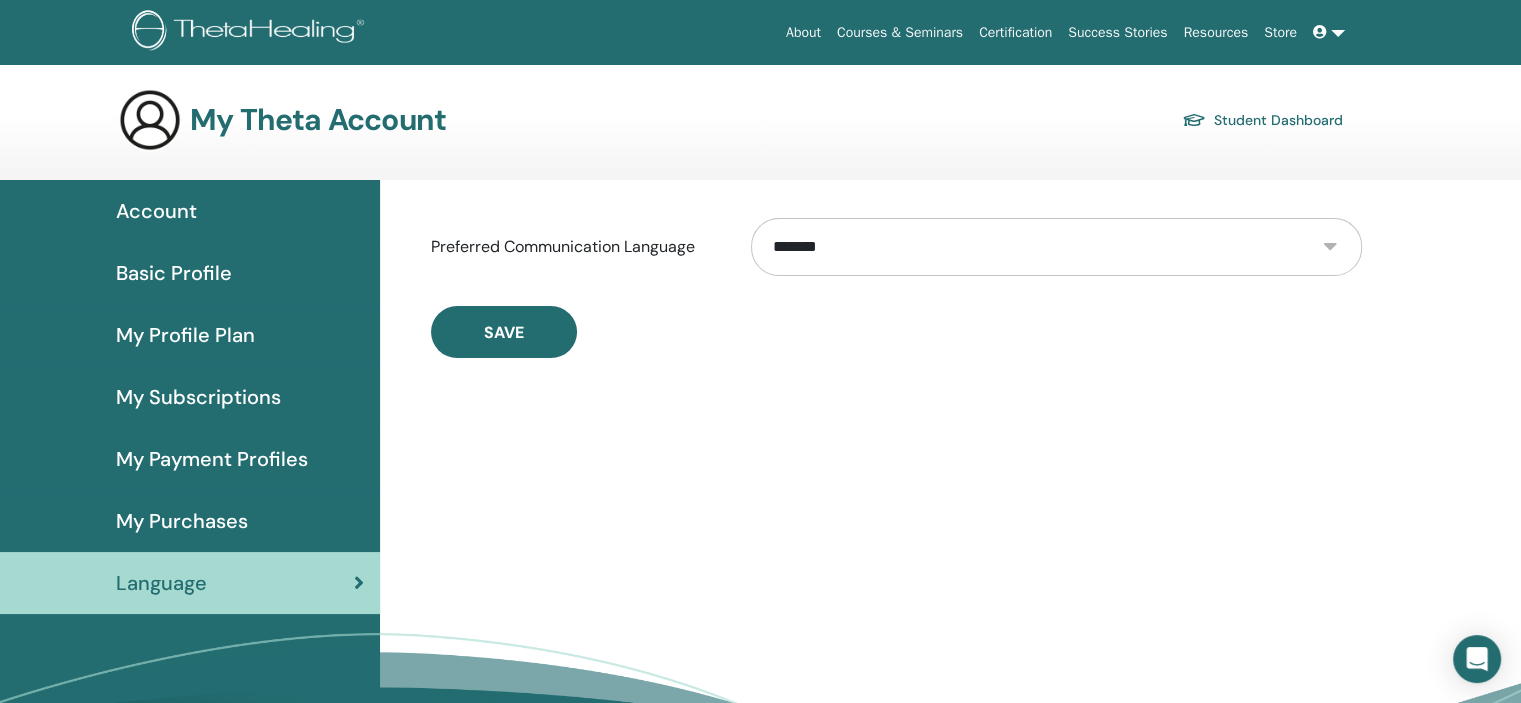 click on "Account" at bounding box center [156, 211] 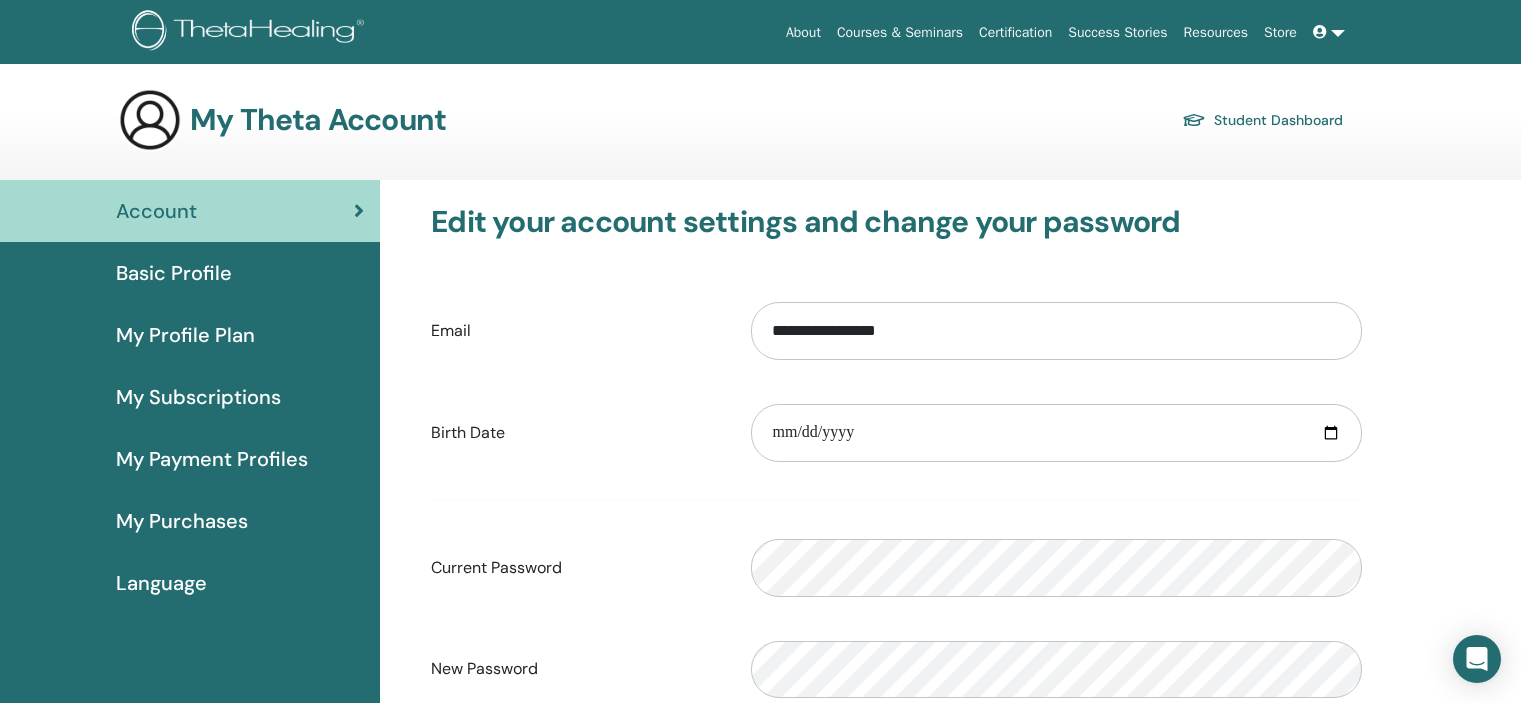 scroll, scrollTop: 0, scrollLeft: 0, axis: both 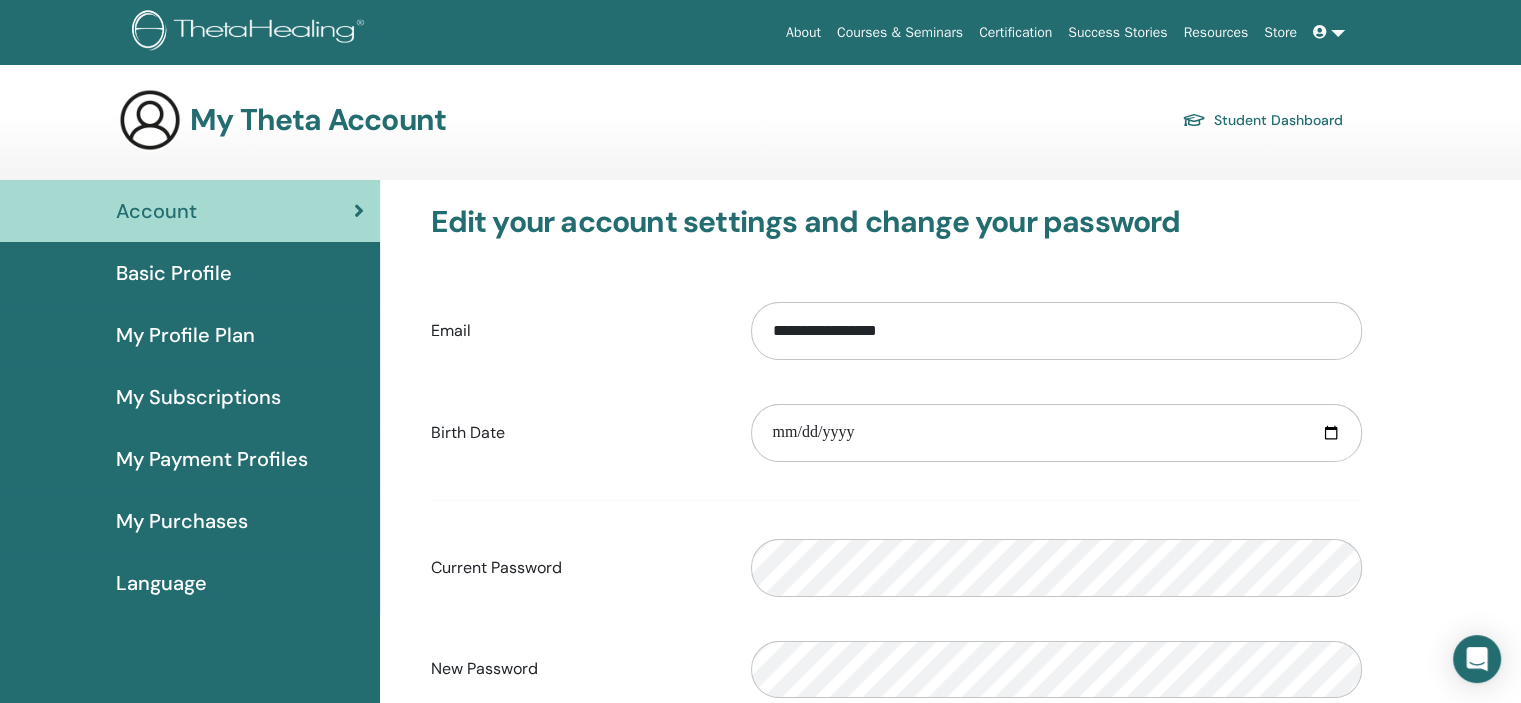 click on "Courses & Seminars" at bounding box center (900, 32) 